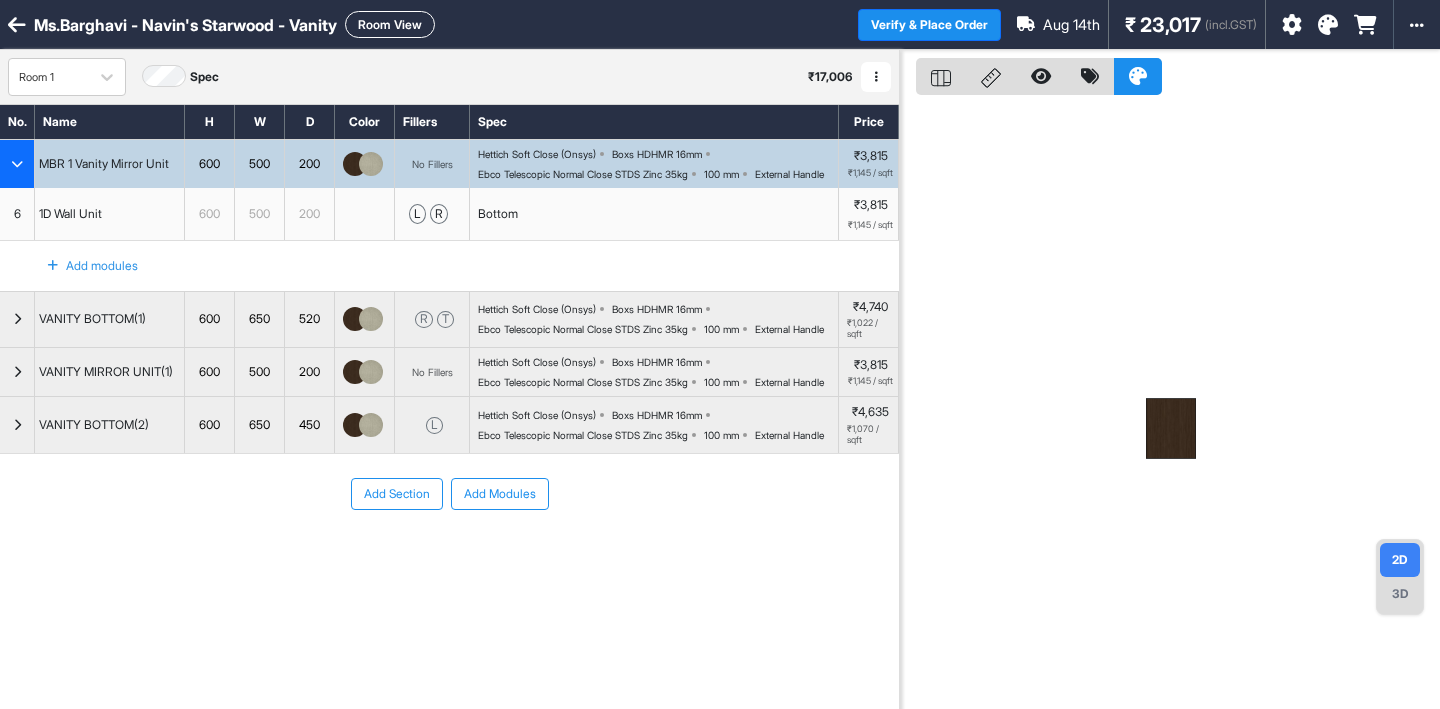 scroll, scrollTop: 0, scrollLeft: 0, axis: both 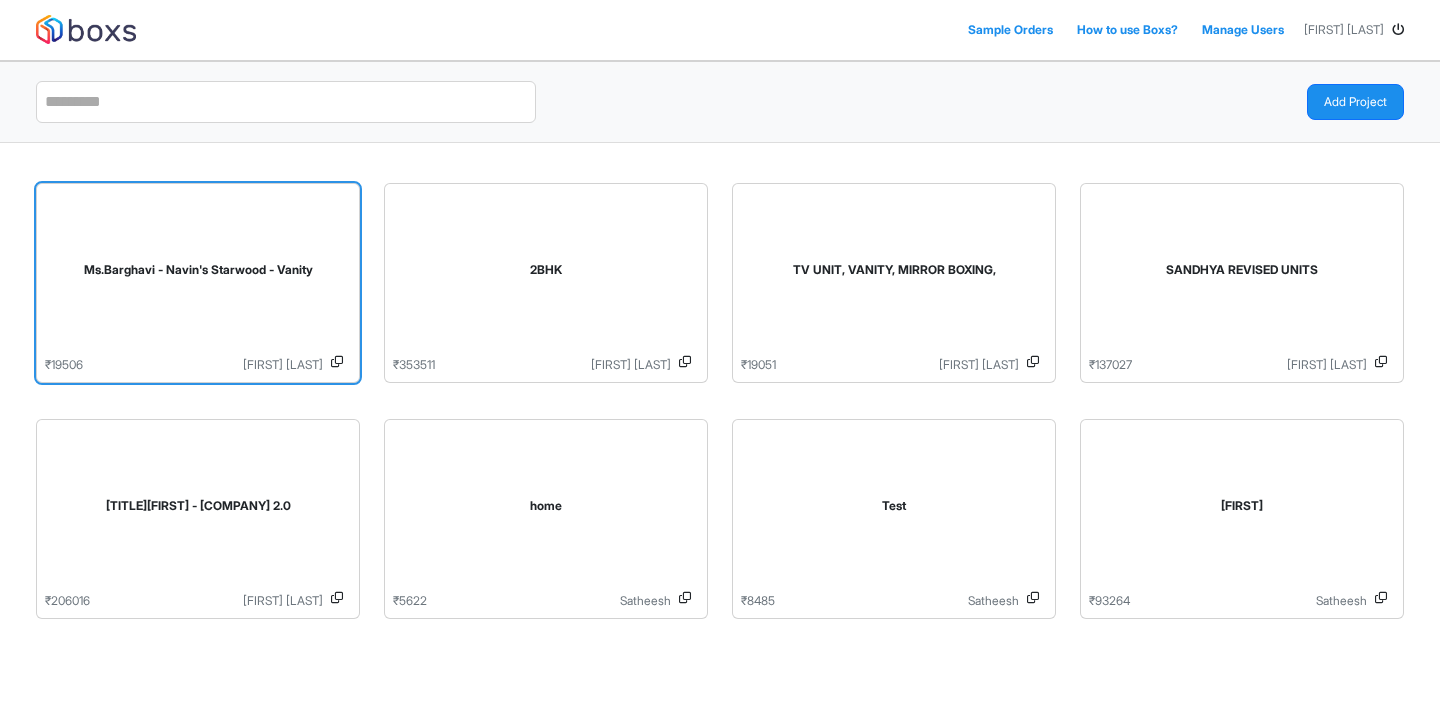 click on "Ms.Barghavi - Navin's Starwood - Vanity" at bounding box center [198, 274] 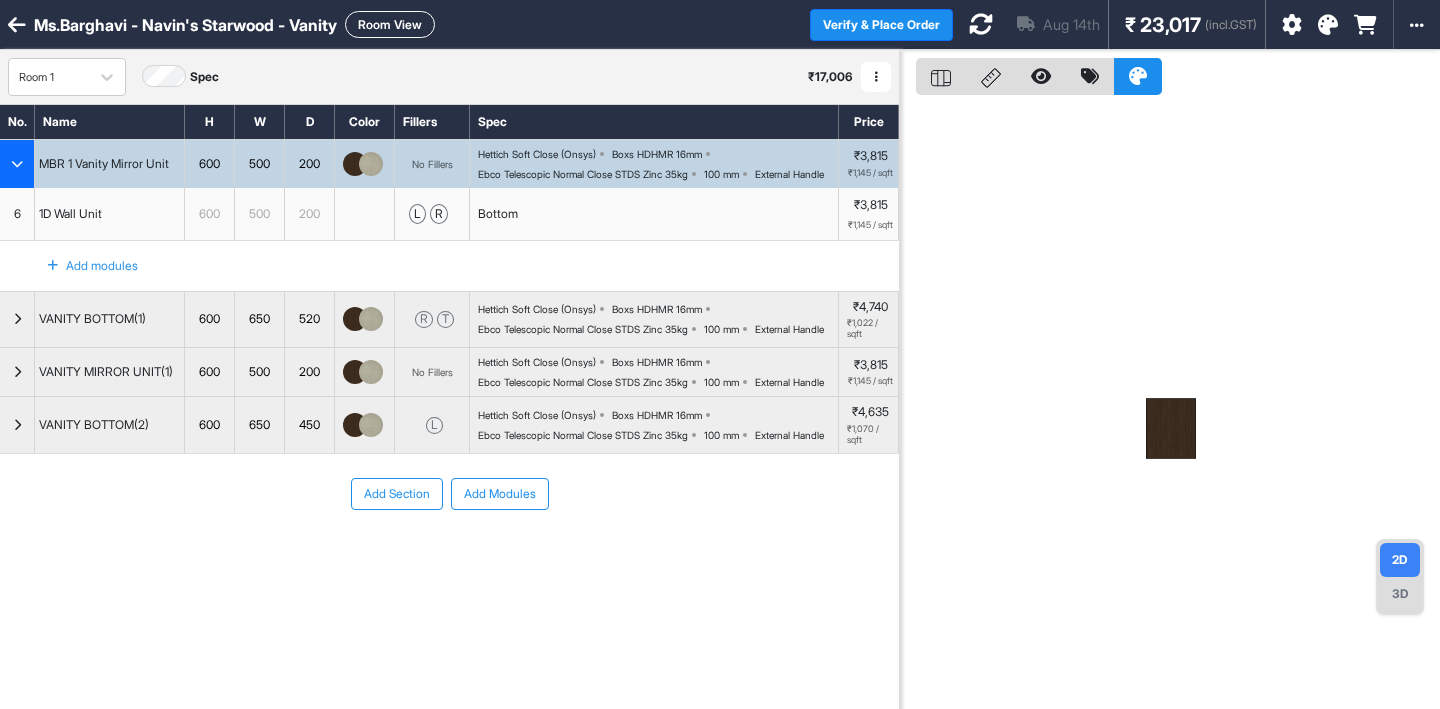 click at bounding box center [981, 24] 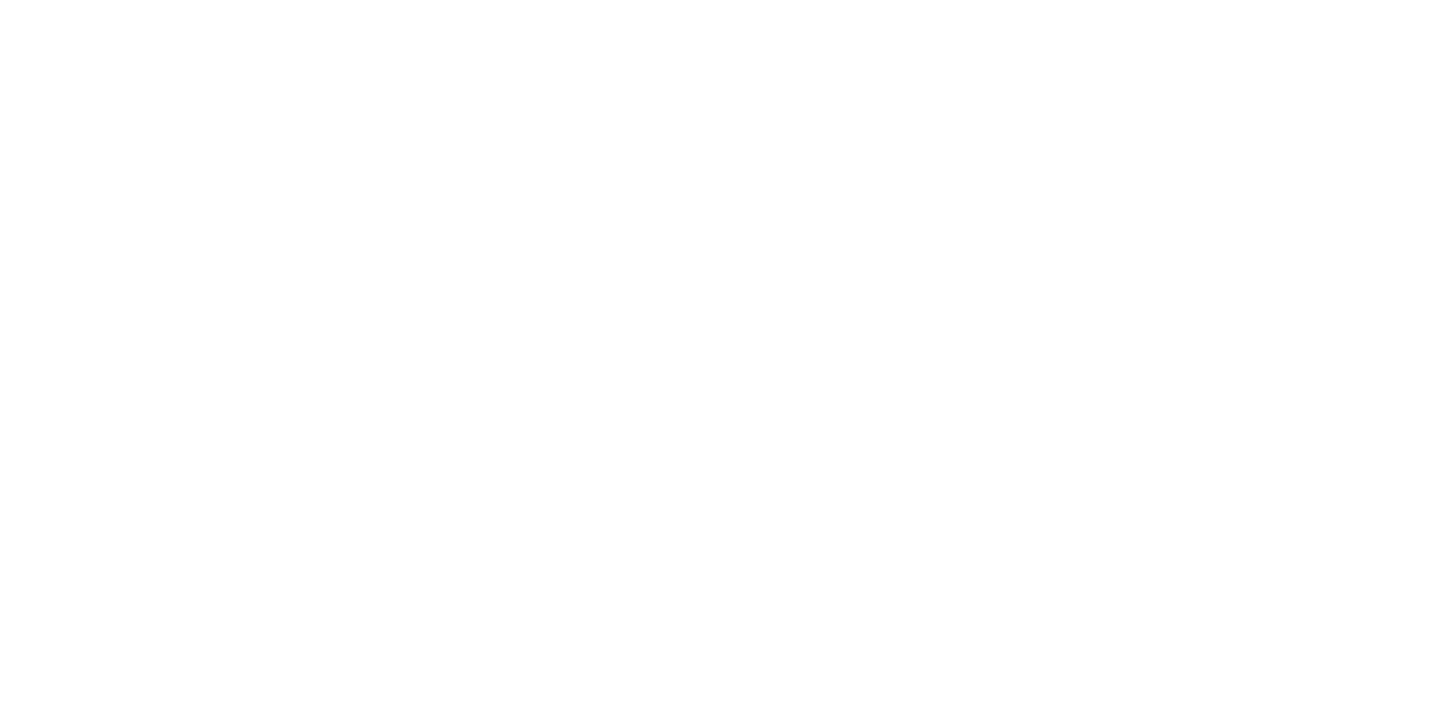 scroll, scrollTop: 0, scrollLeft: 0, axis: both 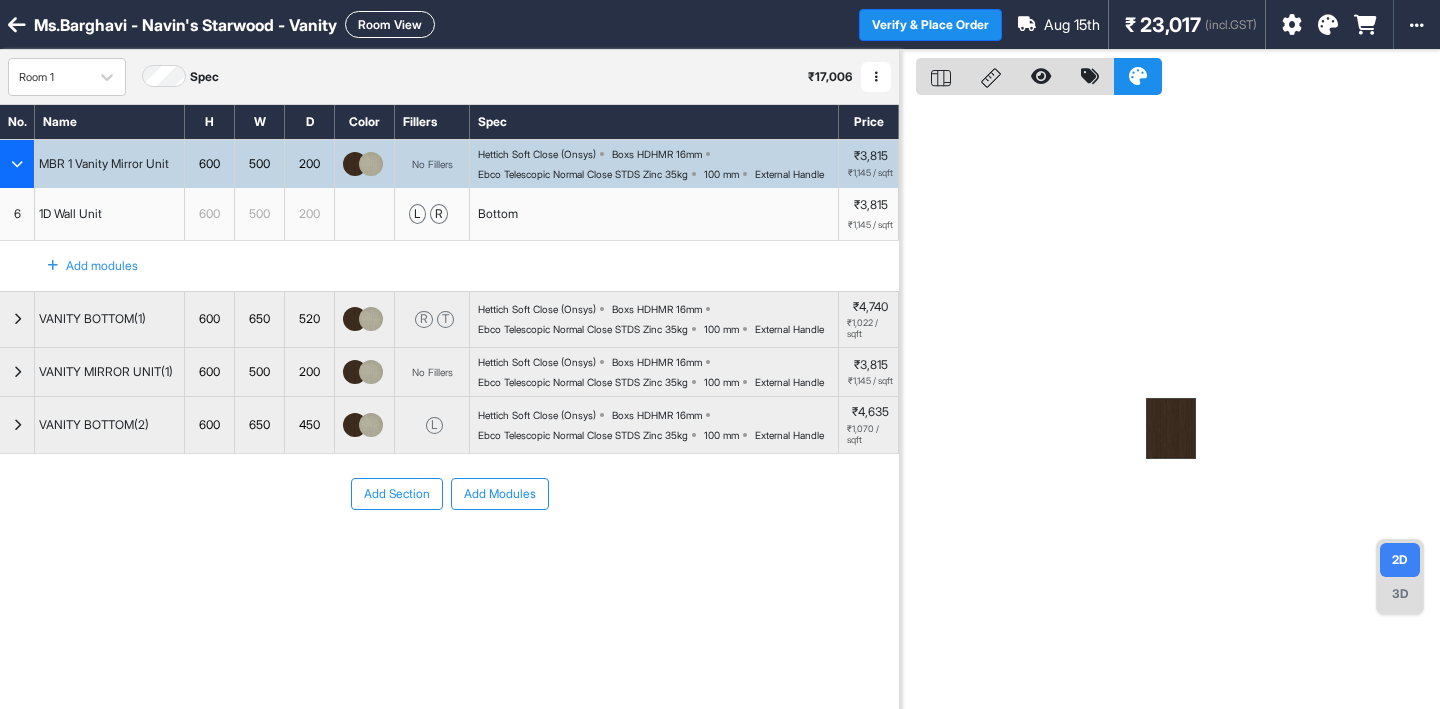 click at bounding box center (17, 25) 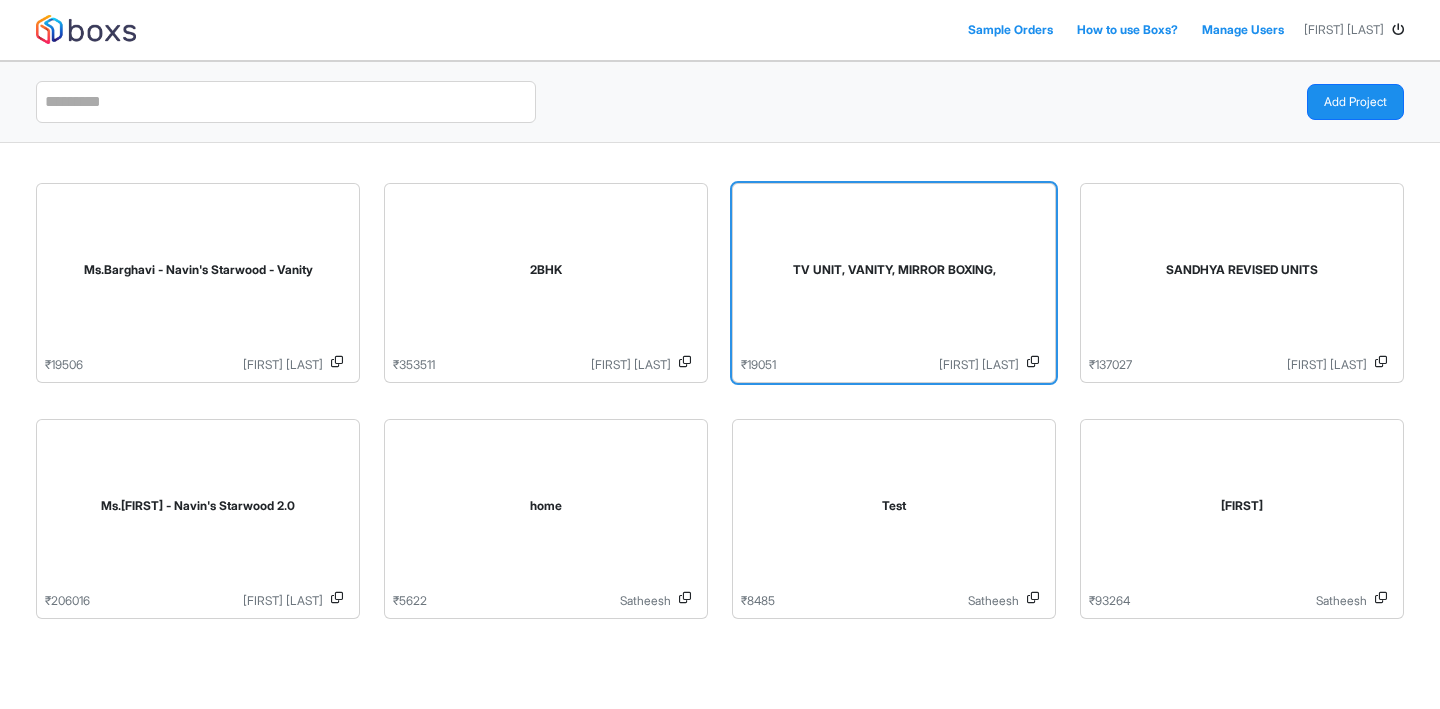 click on "TV UNIT, VANITY, MIRROR BOXING," at bounding box center [894, 274] 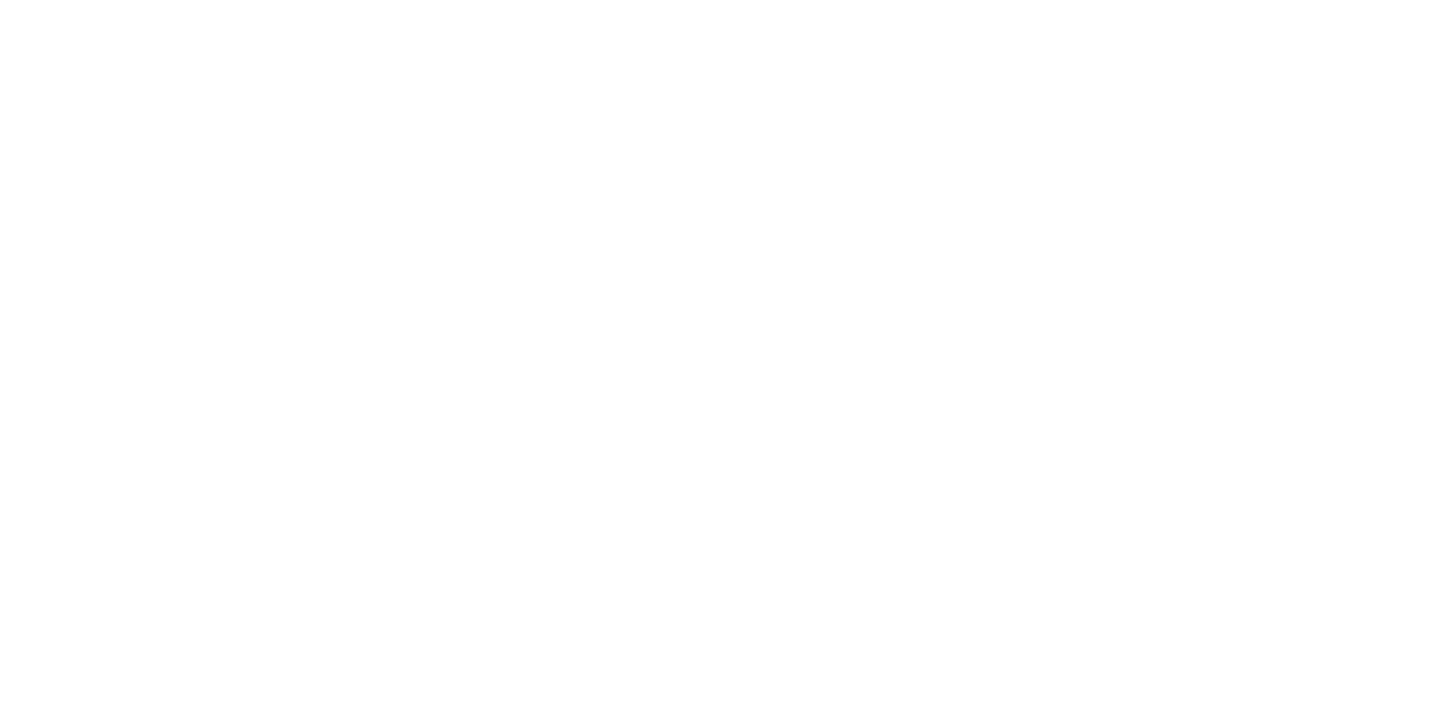 click on "Loading..." at bounding box center [720, 354] 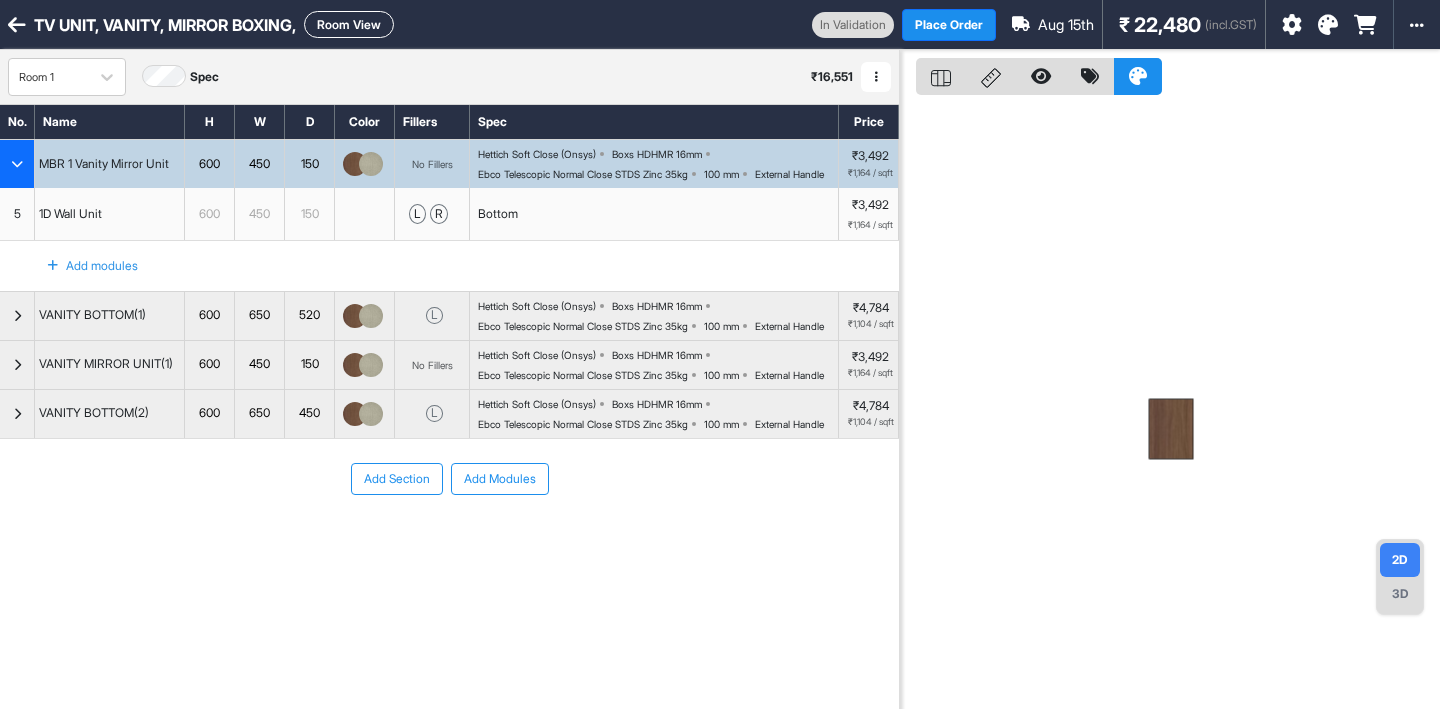 click on "Ebco Telescopic Normal Close STDS Zinc 35kg" at bounding box center [583, 174] 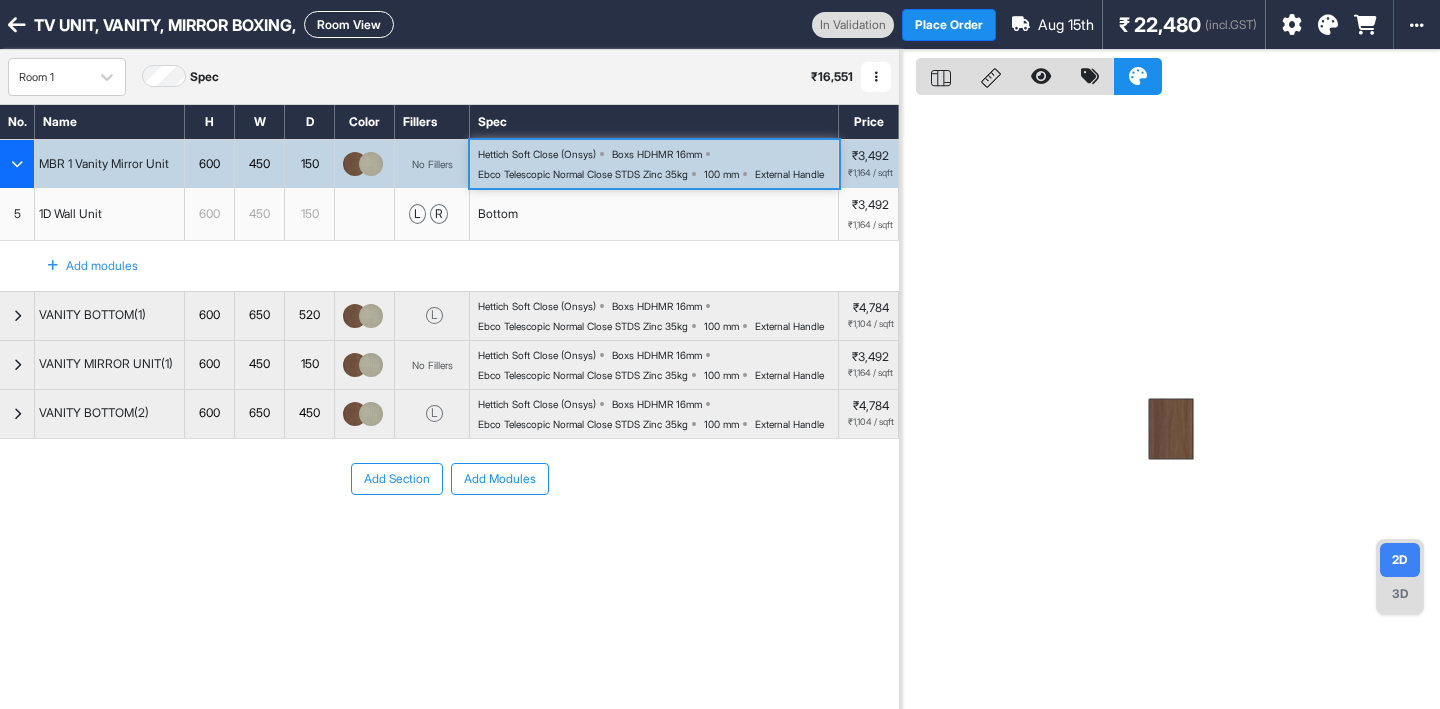 click on "Ebco Telescopic Normal Close STDS Zinc 35kg" at bounding box center (583, 174) 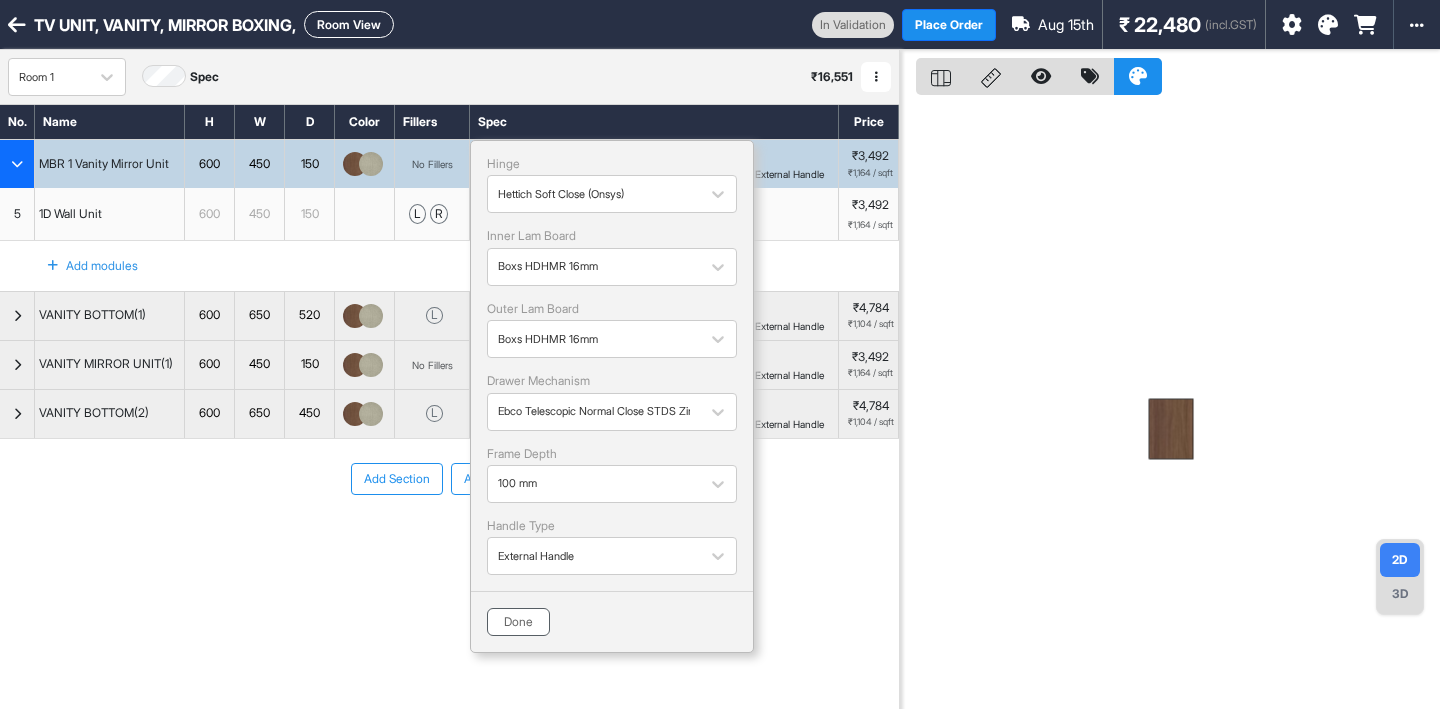 click on "Done" at bounding box center (518, 622) 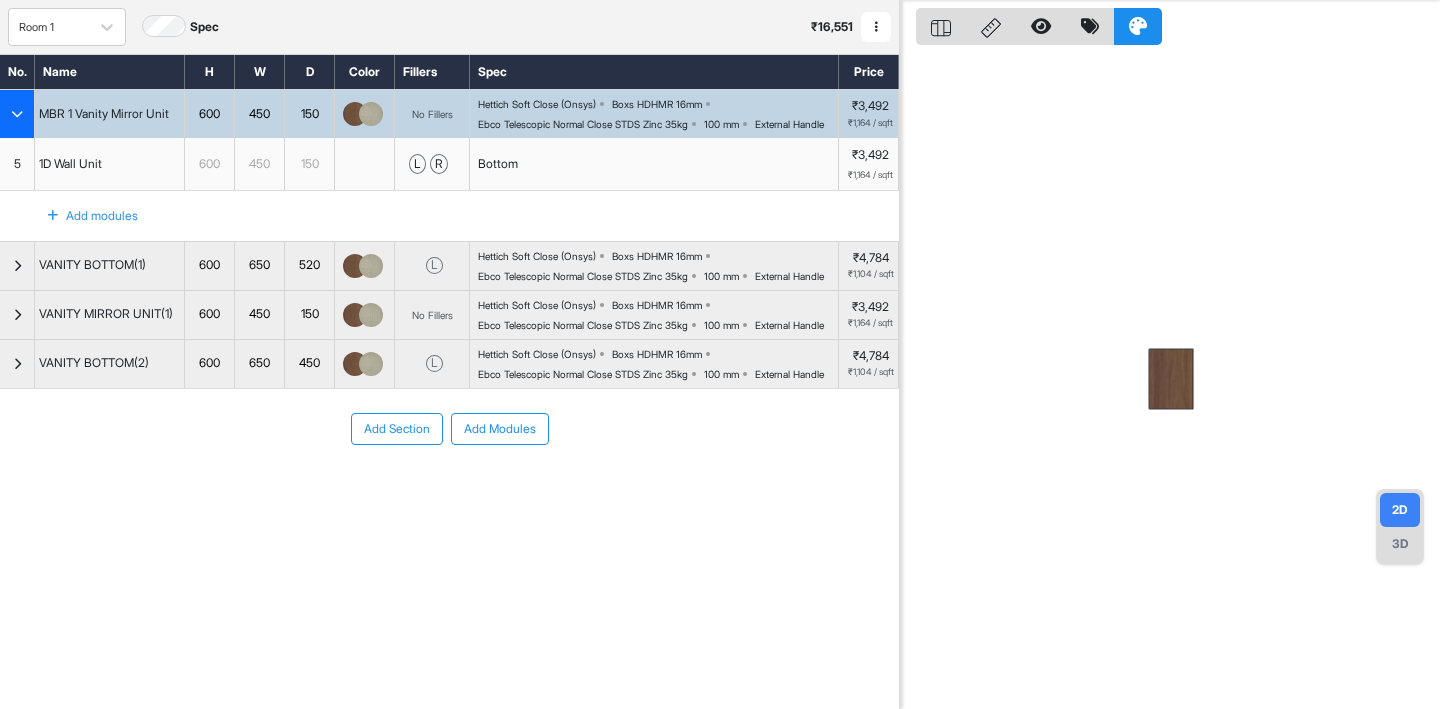 scroll, scrollTop: 0, scrollLeft: 0, axis: both 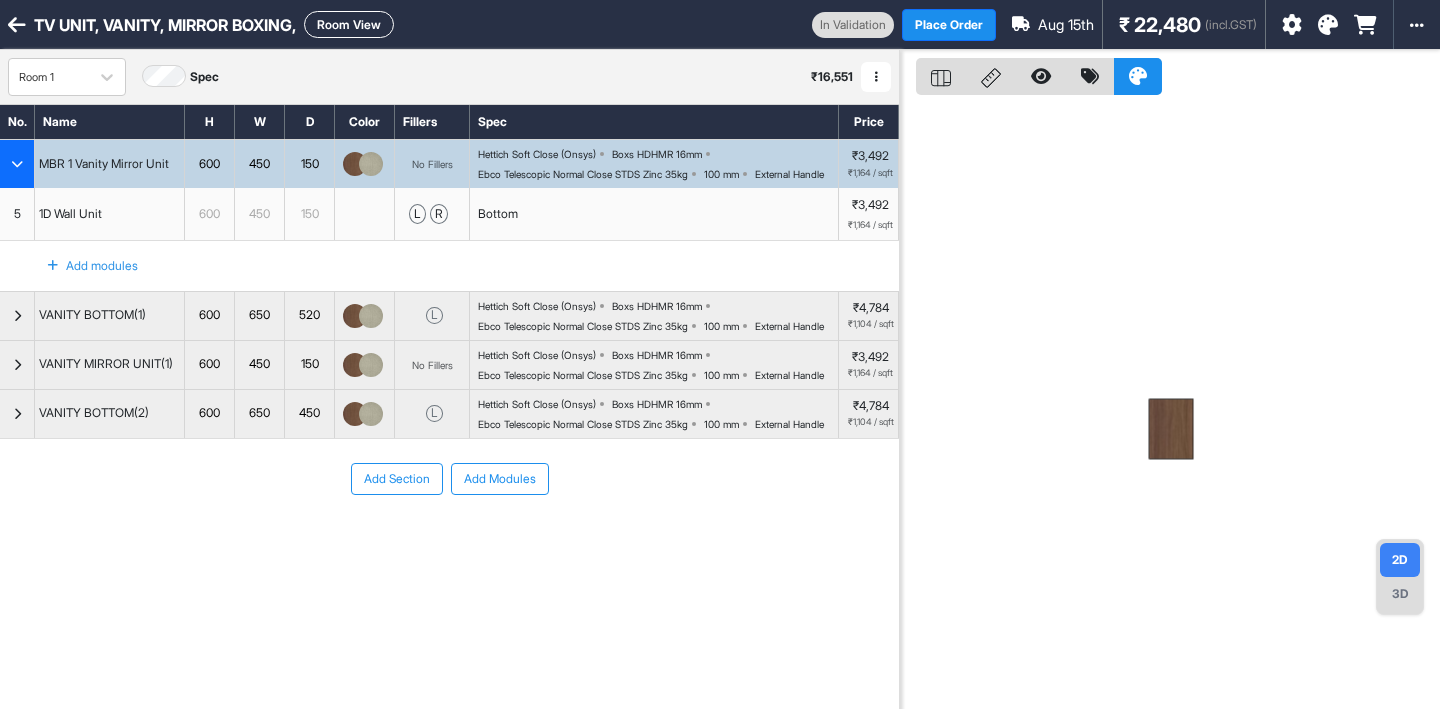 click on "Room View" at bounding box center [349, 24] 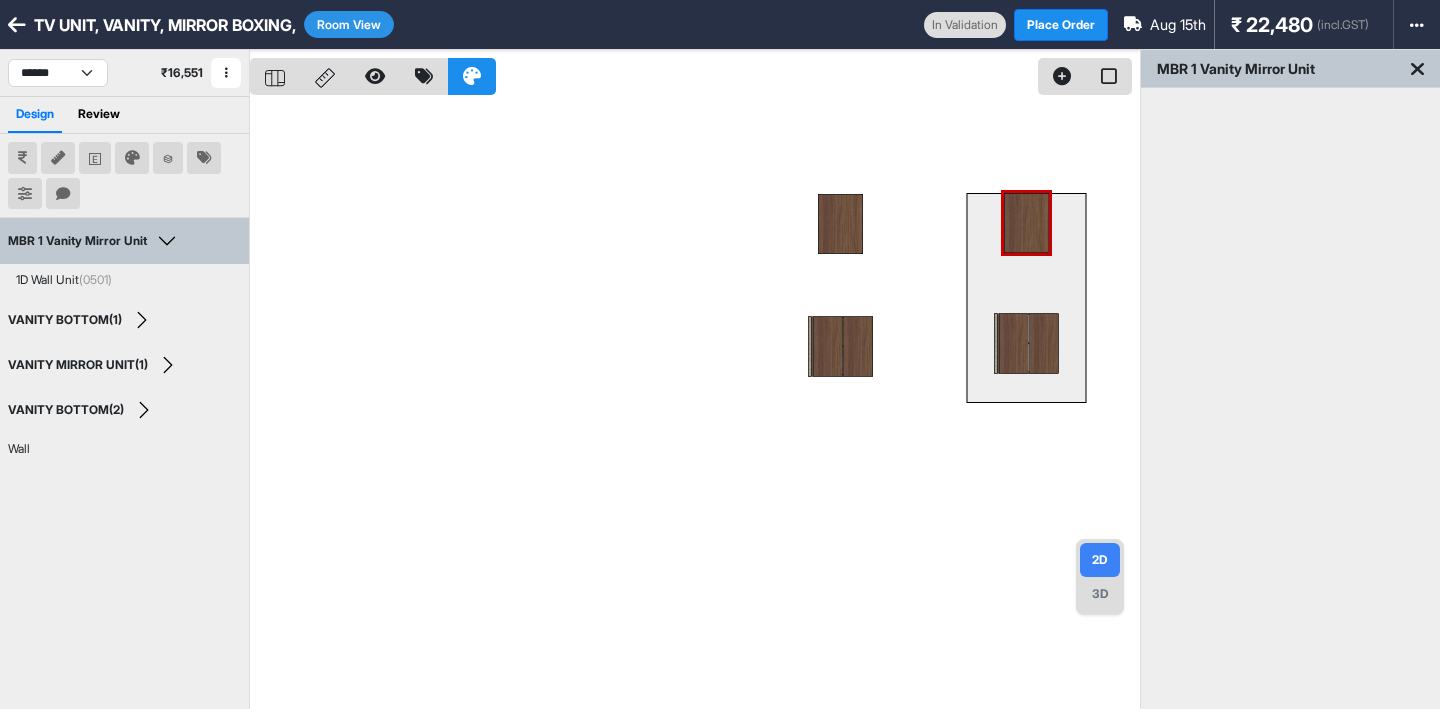 click on "TV UNIT, VANITY, MIRROR BOXING, Room View" at bounding box center (462, 24) 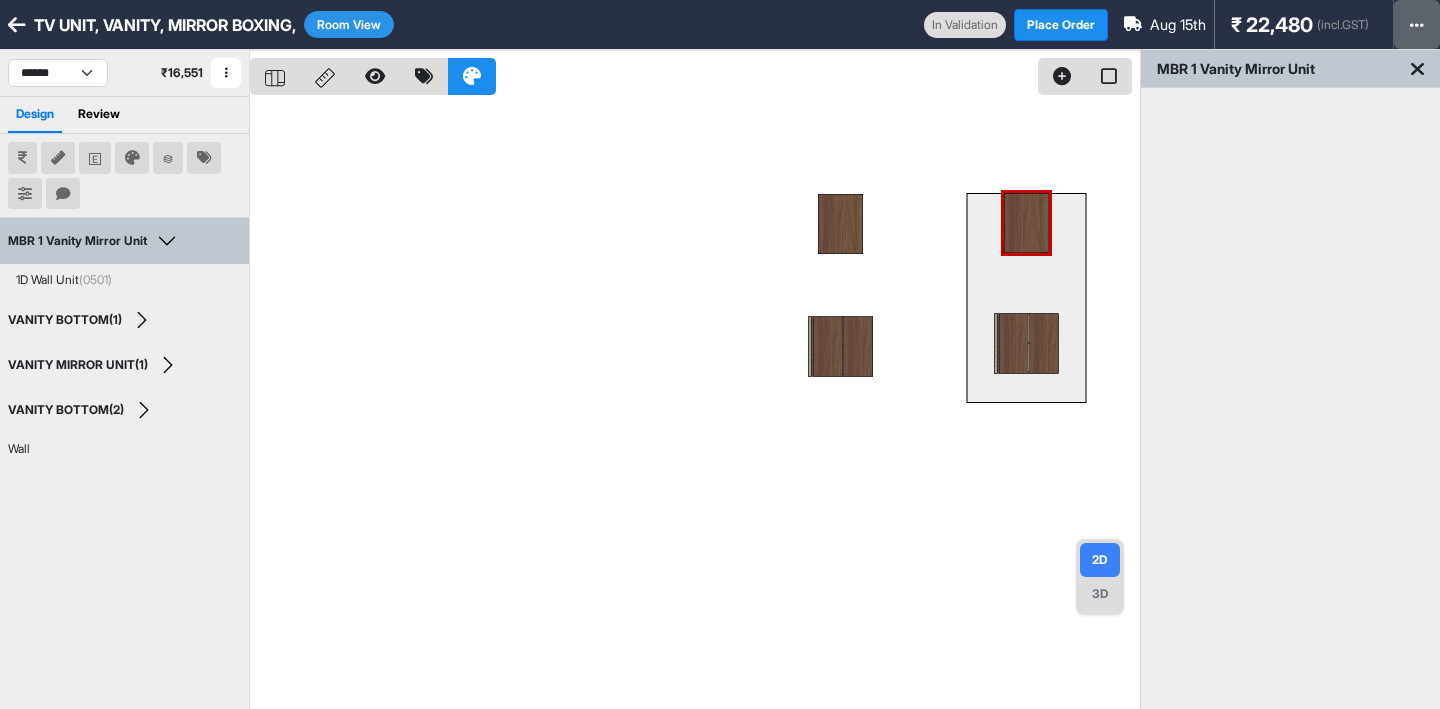 click at bounding box center [1417, 24] 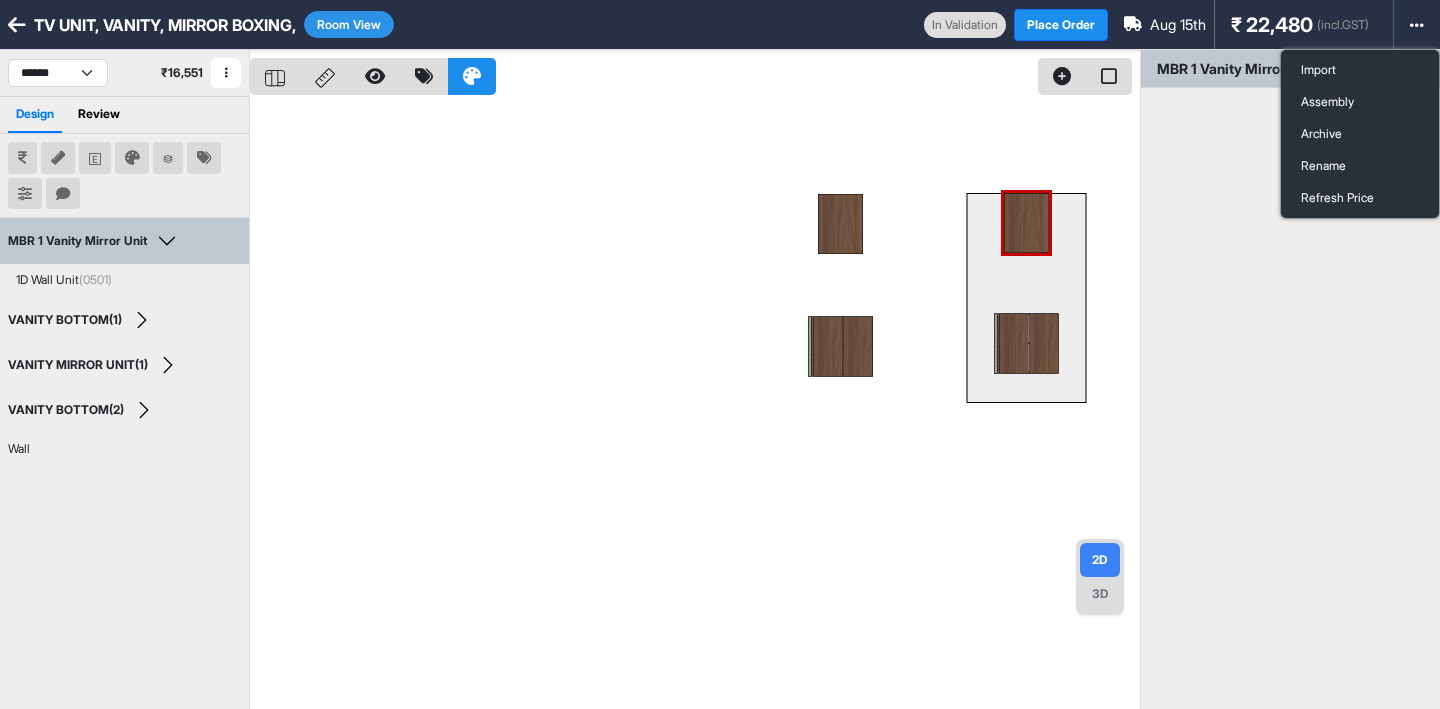 click at bounding box center (695, 404) 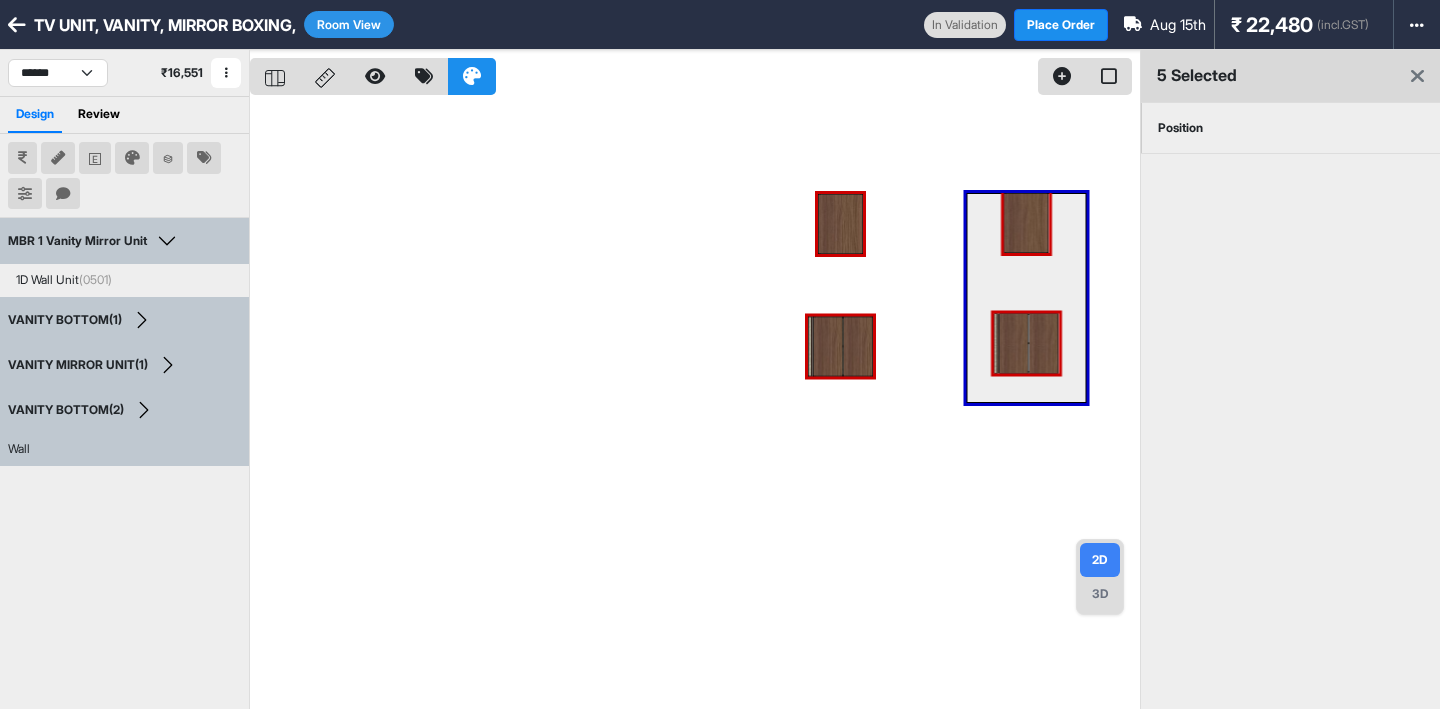 drag, startPoint x: 732, startPoint y: 167, endPoint x: 1063, endPoint y: 496, distance: 466.69263 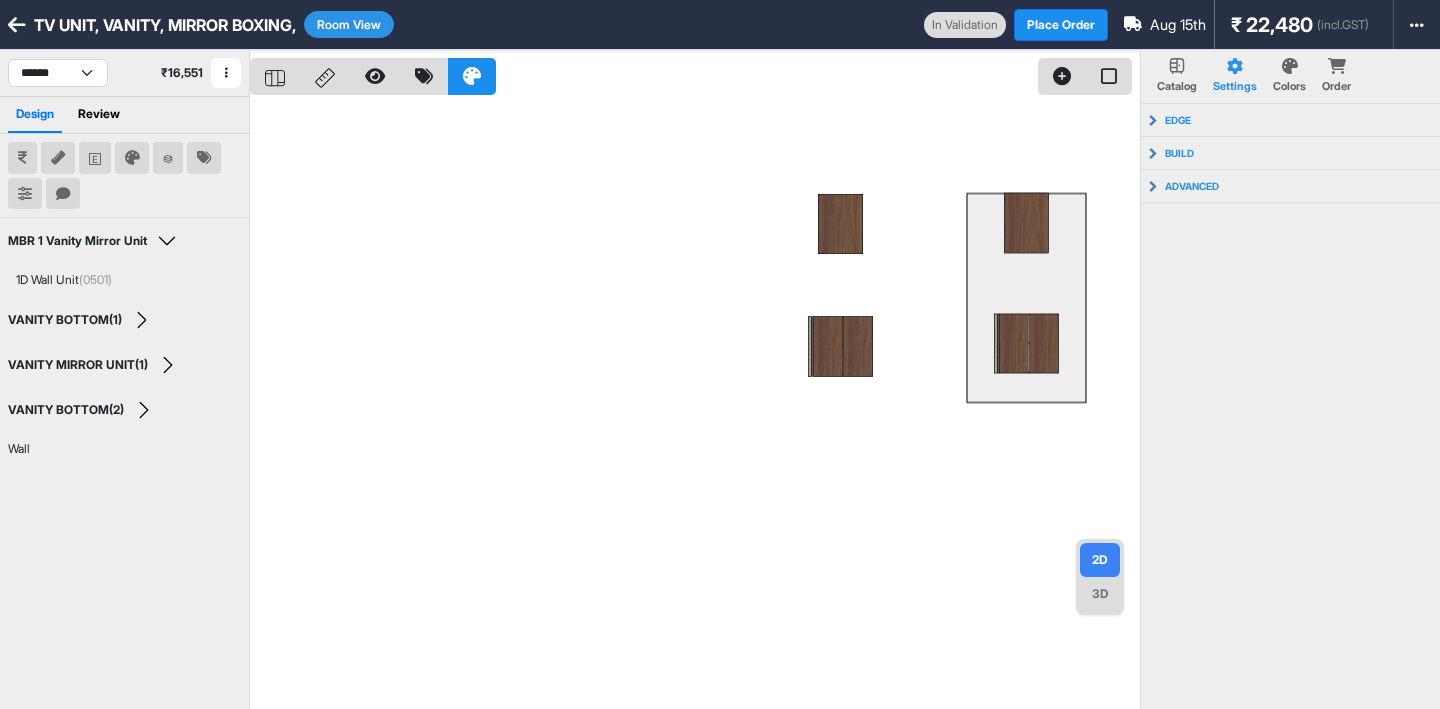 click at bounding box center [17, 25] 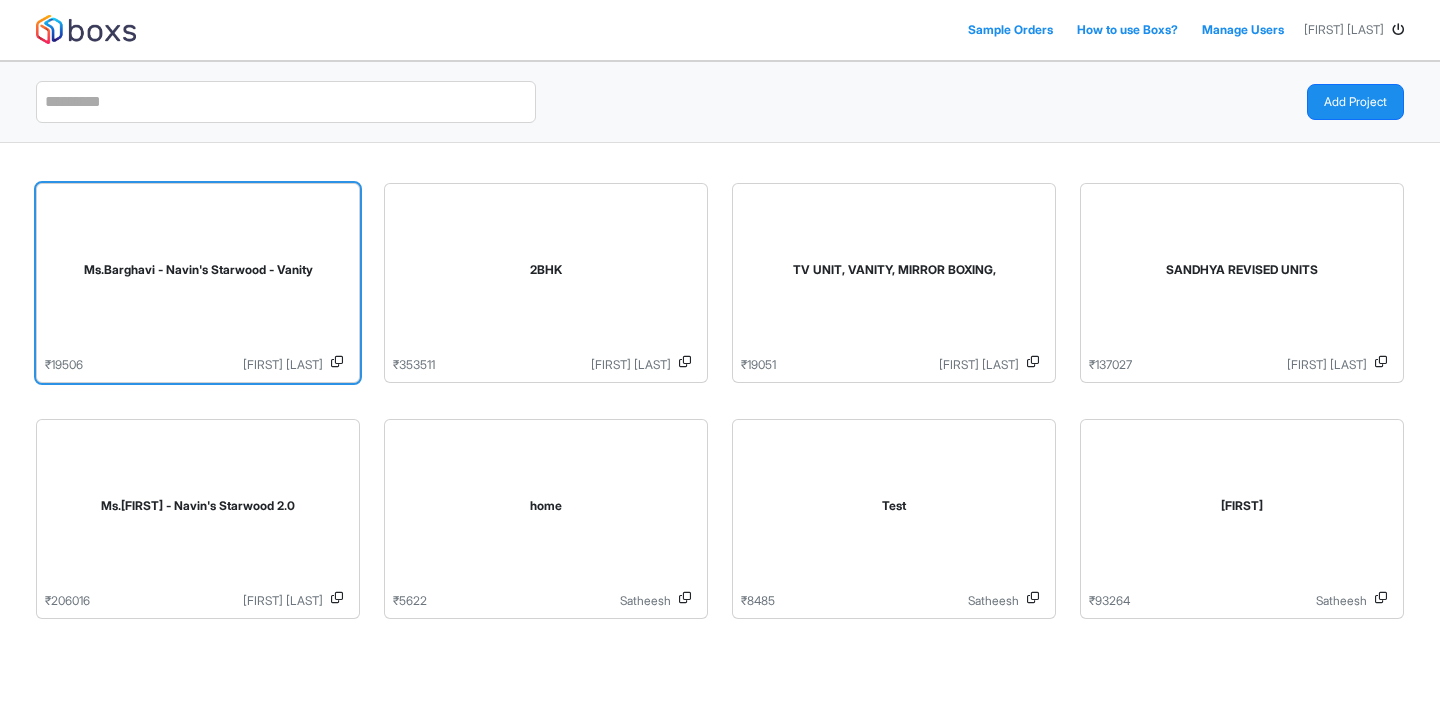 click on "Ms.Barghavi - Navin's Starwood - Vanity" at bounding box center (198, 274) 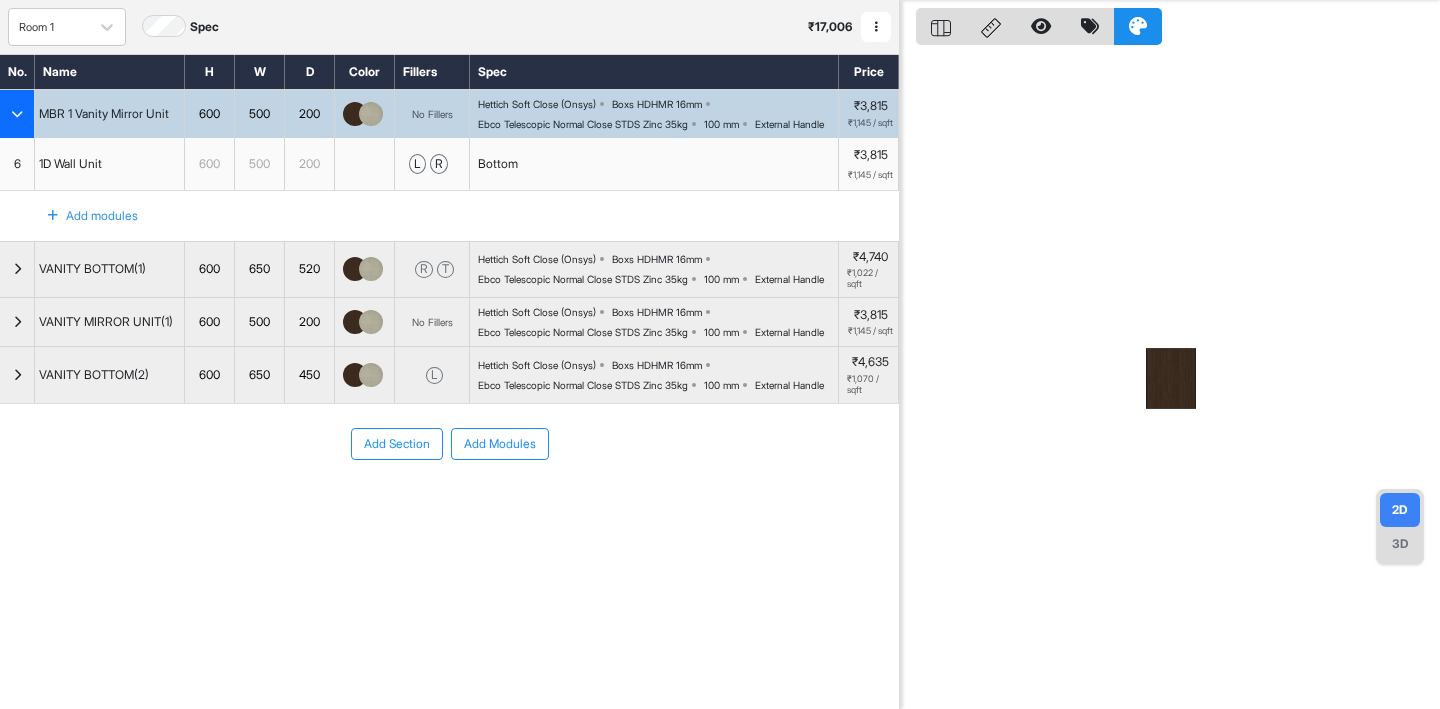 scroll, scrollTop: 0, scrollLeft: 0, axis: both 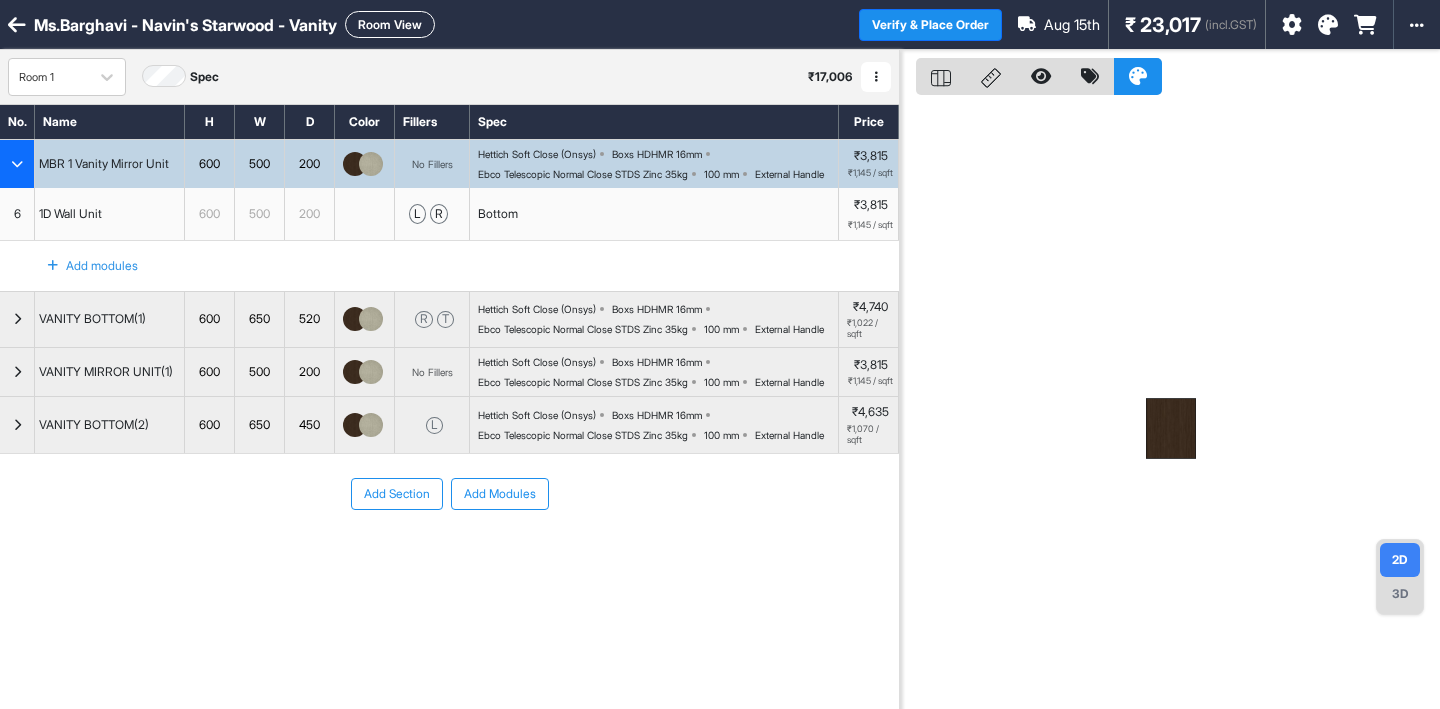 click on "Room View" at bounding box center [390, 24] 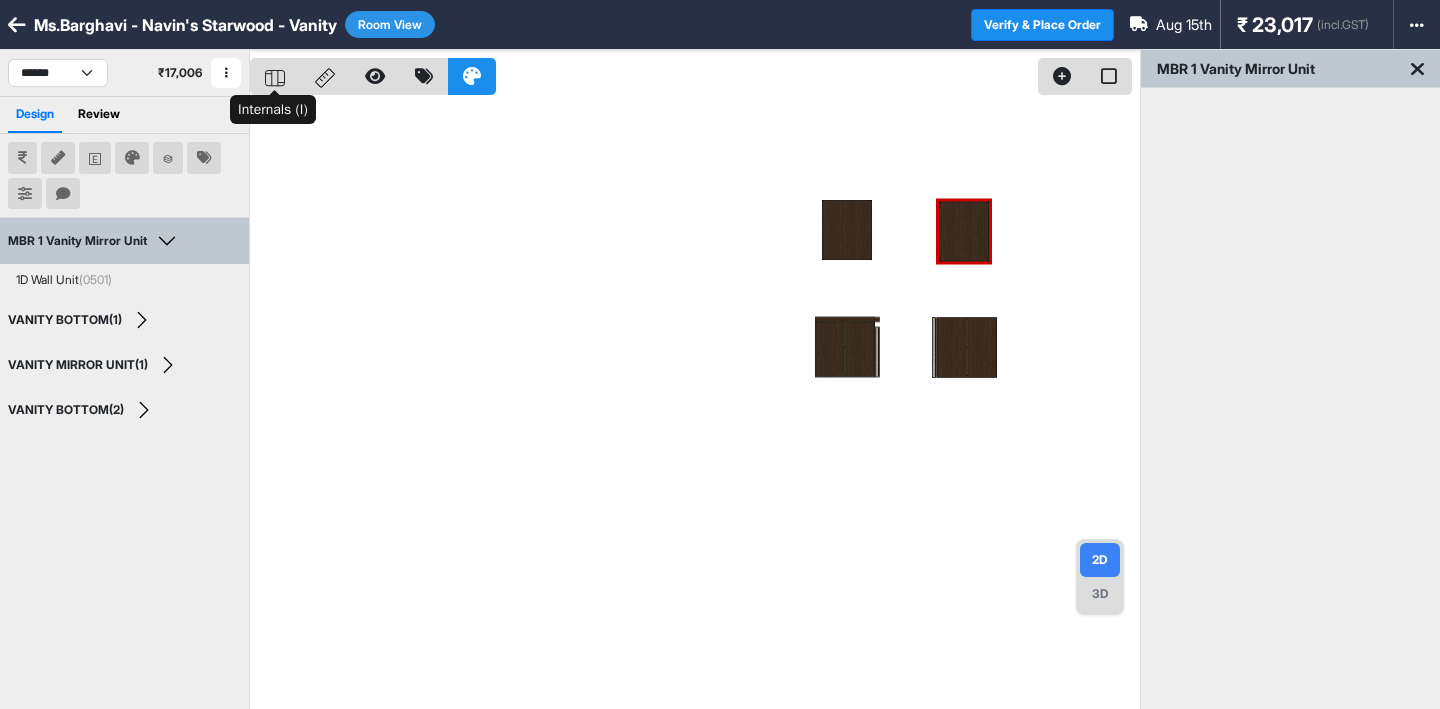 click 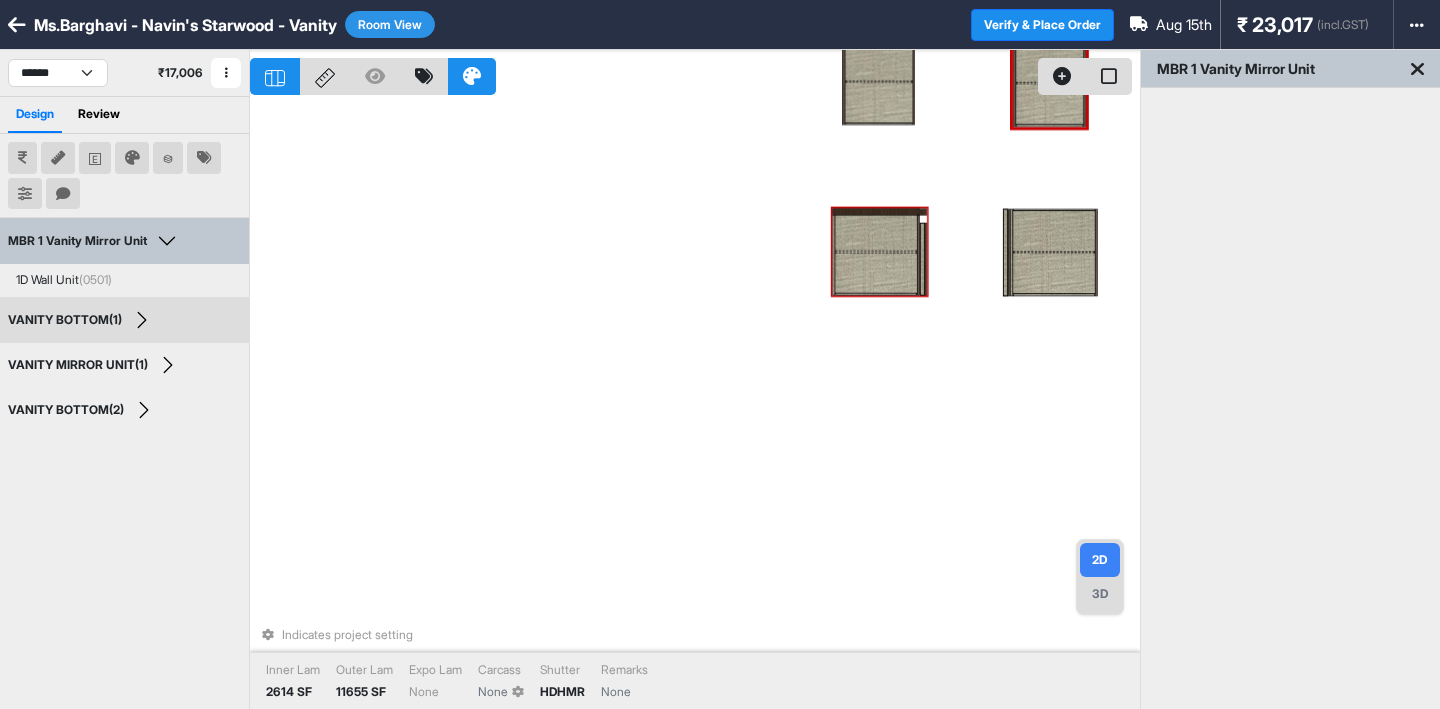 click at bounding box center (922, 258) 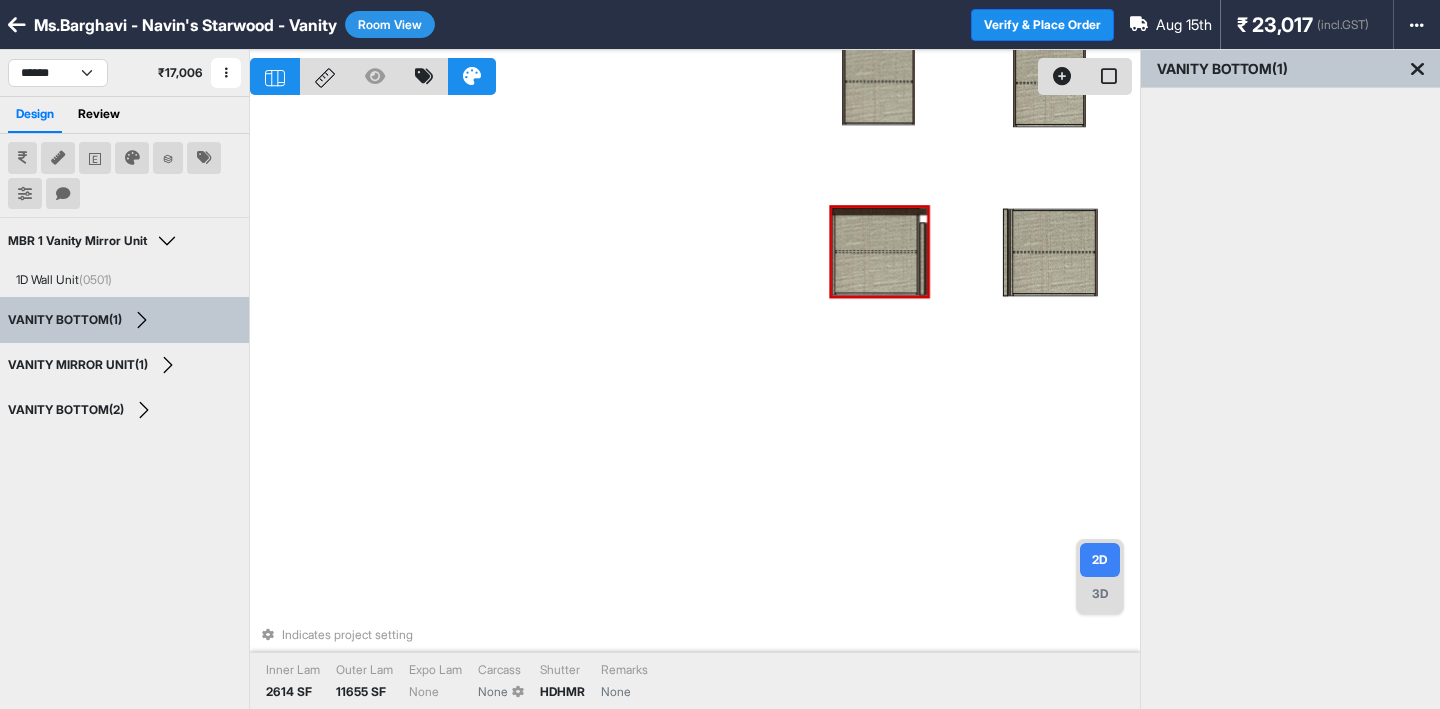 click on "Indicates project setting Inner Lam 2614 SF Outer Lam 11655 SF Expo Lam None Carcass None Shutter HDHMR Remarks None" at bounding box center [695, 404] 